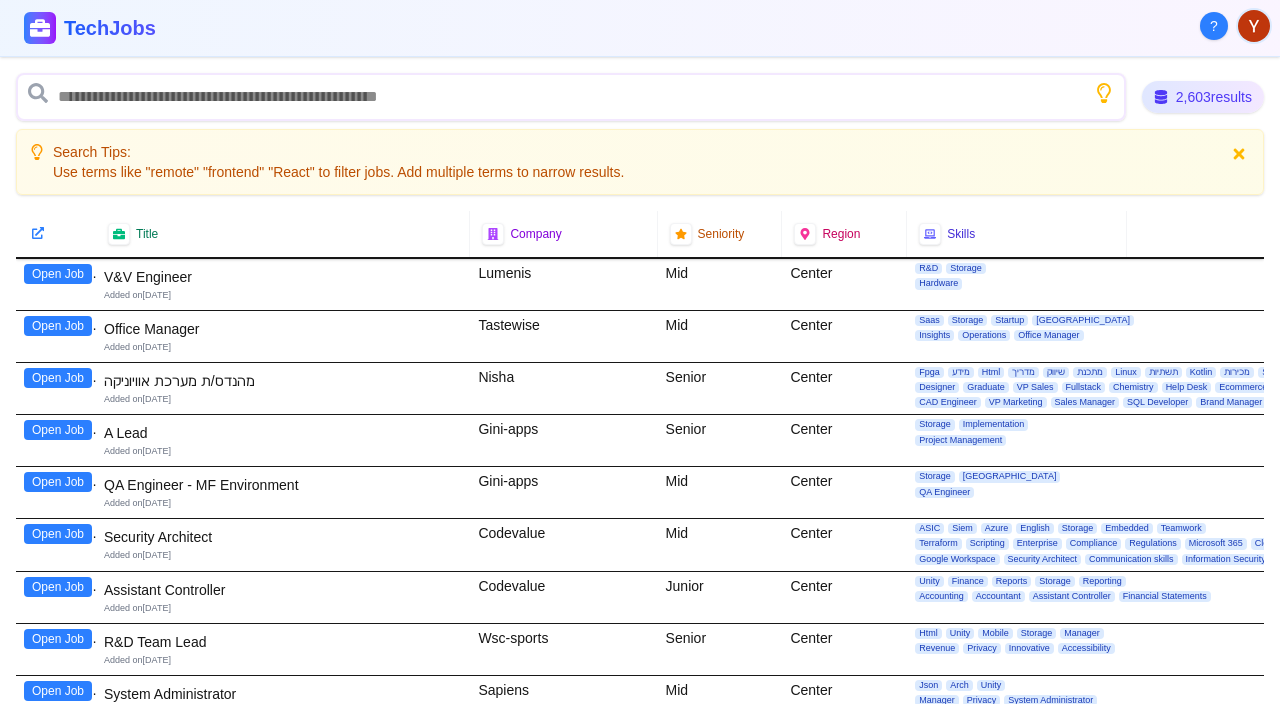 scroll, scrollTop: 0, scrollLeft: 0, axis: both 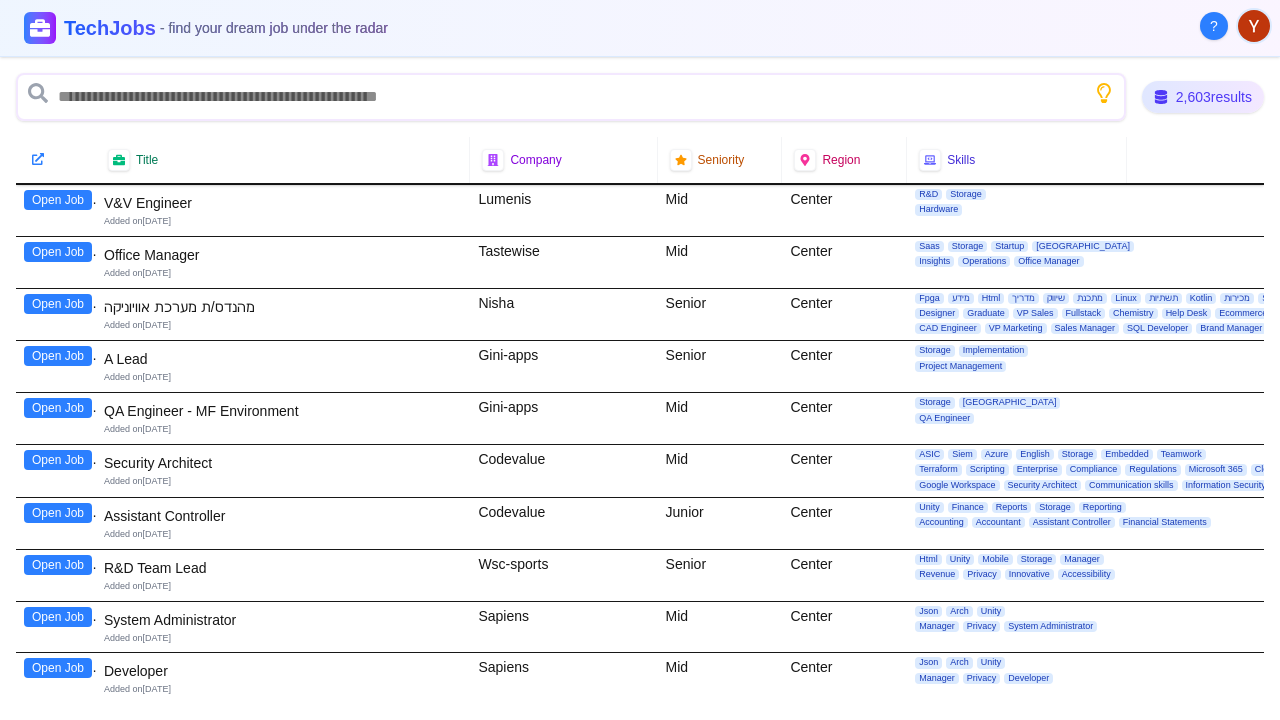 click on "Open Job" at bounding box center (58, 200) 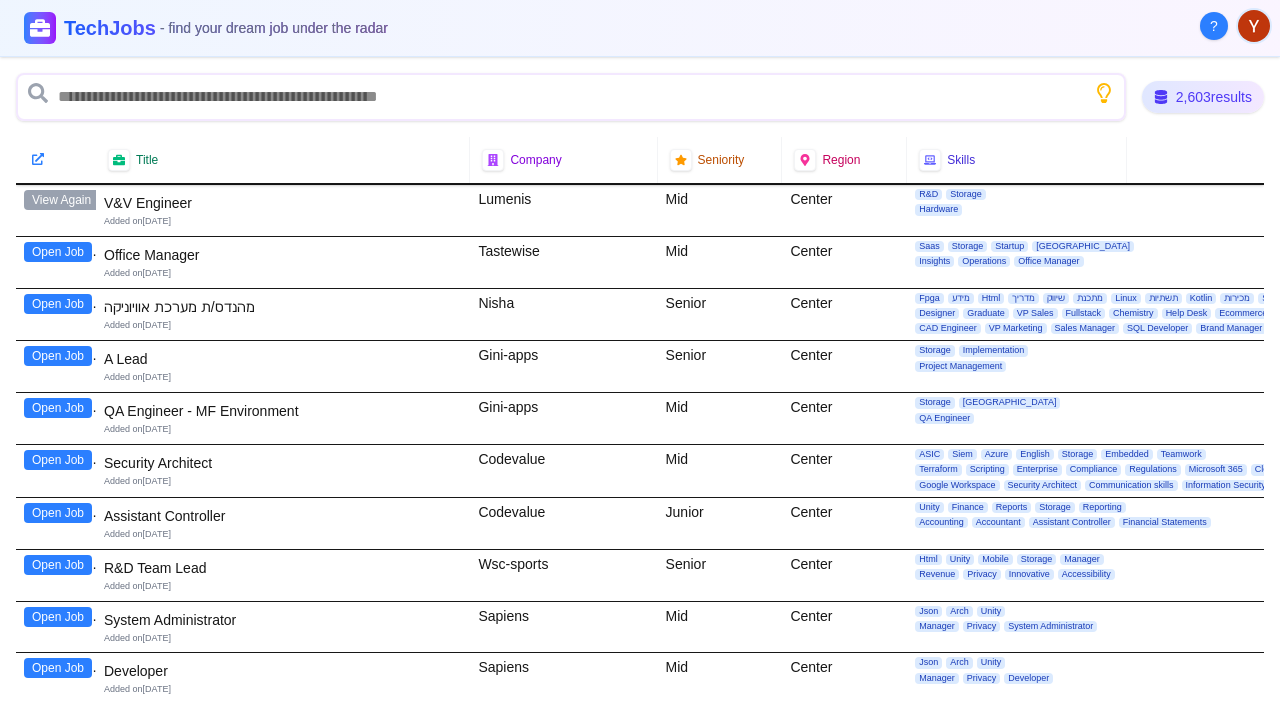 click on "Open Job" at bounding box center [58, 252] 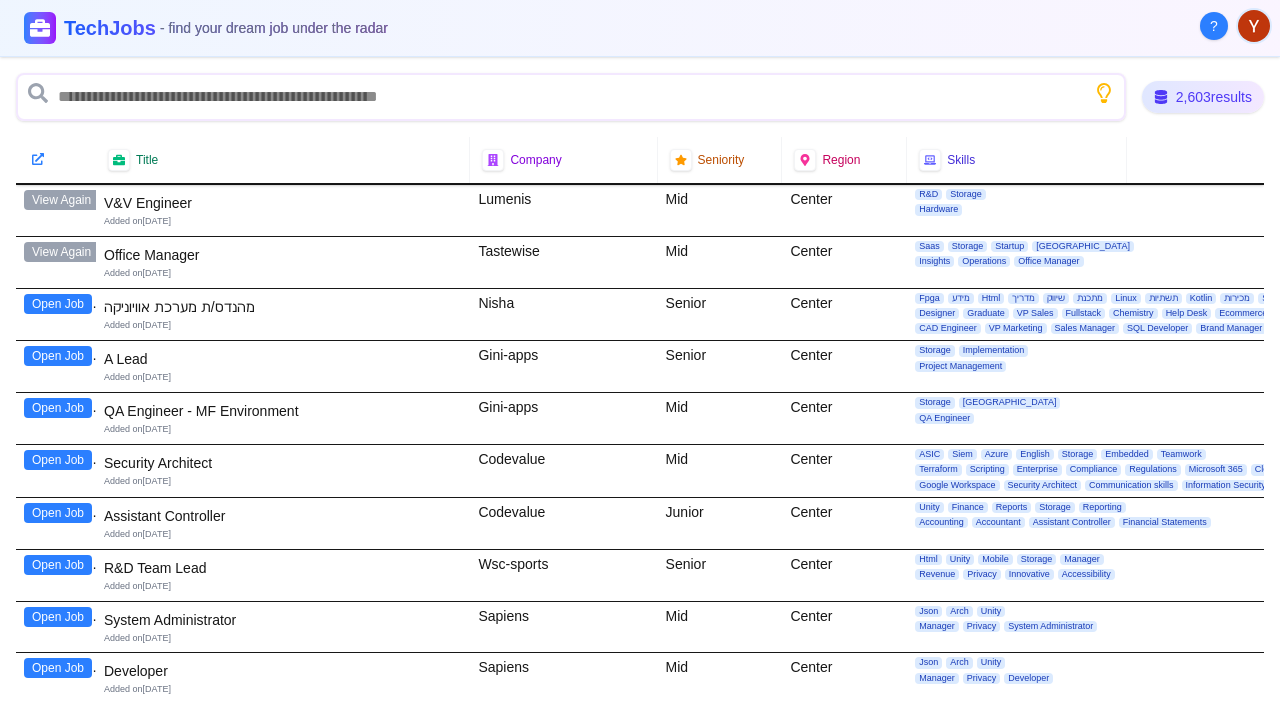 click on "Open Job" at bounding box center [58, 304] 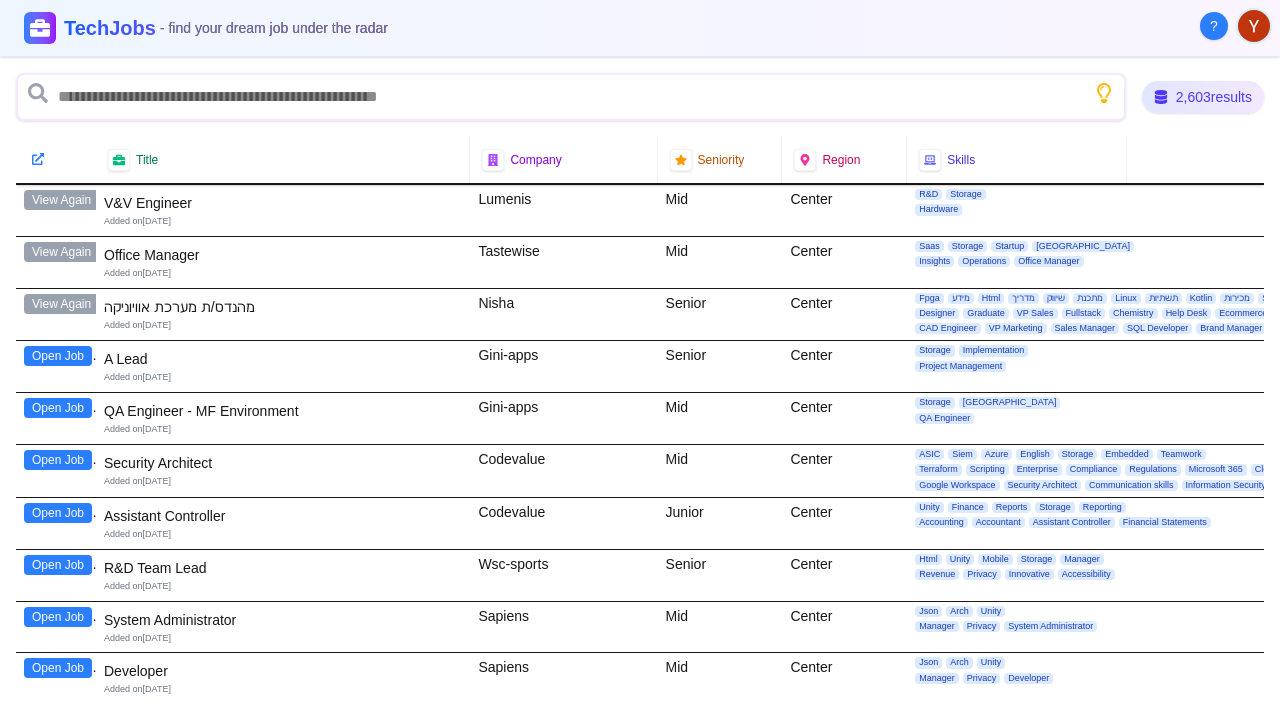 click on "Open Job" at bounding box center (58, 356) 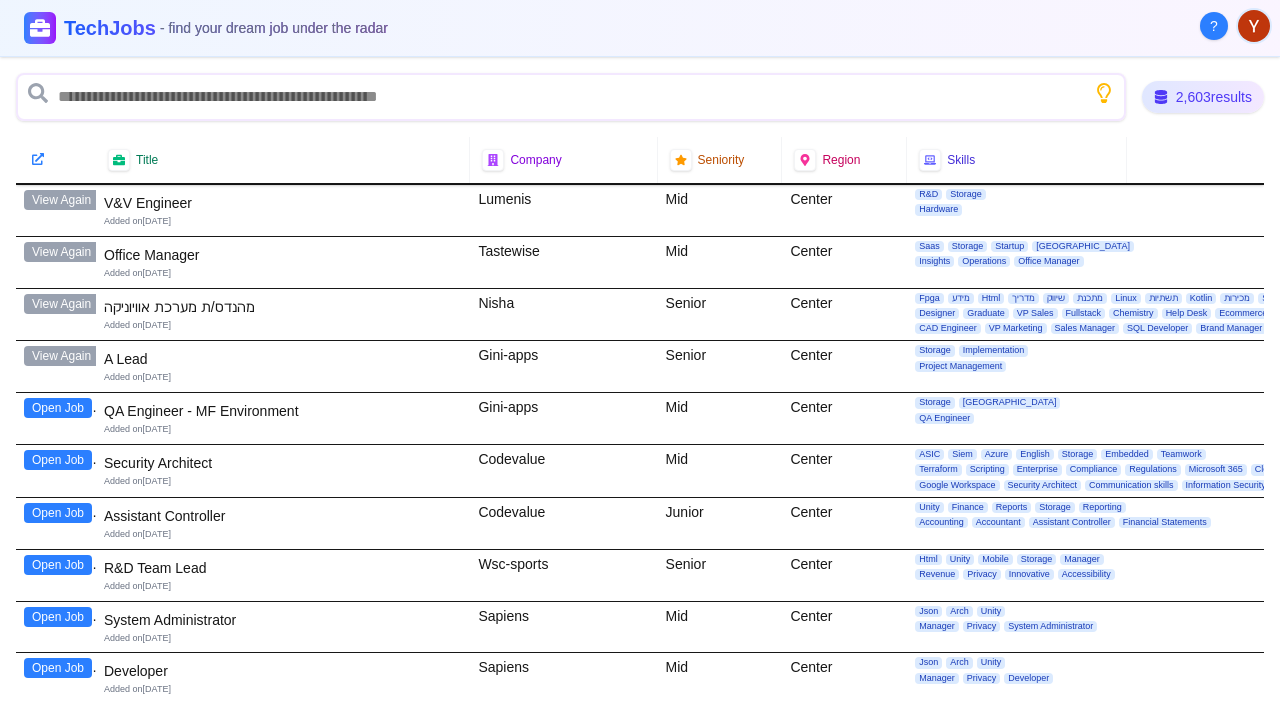 click on "Open Job" at bounding box center (58, 408) 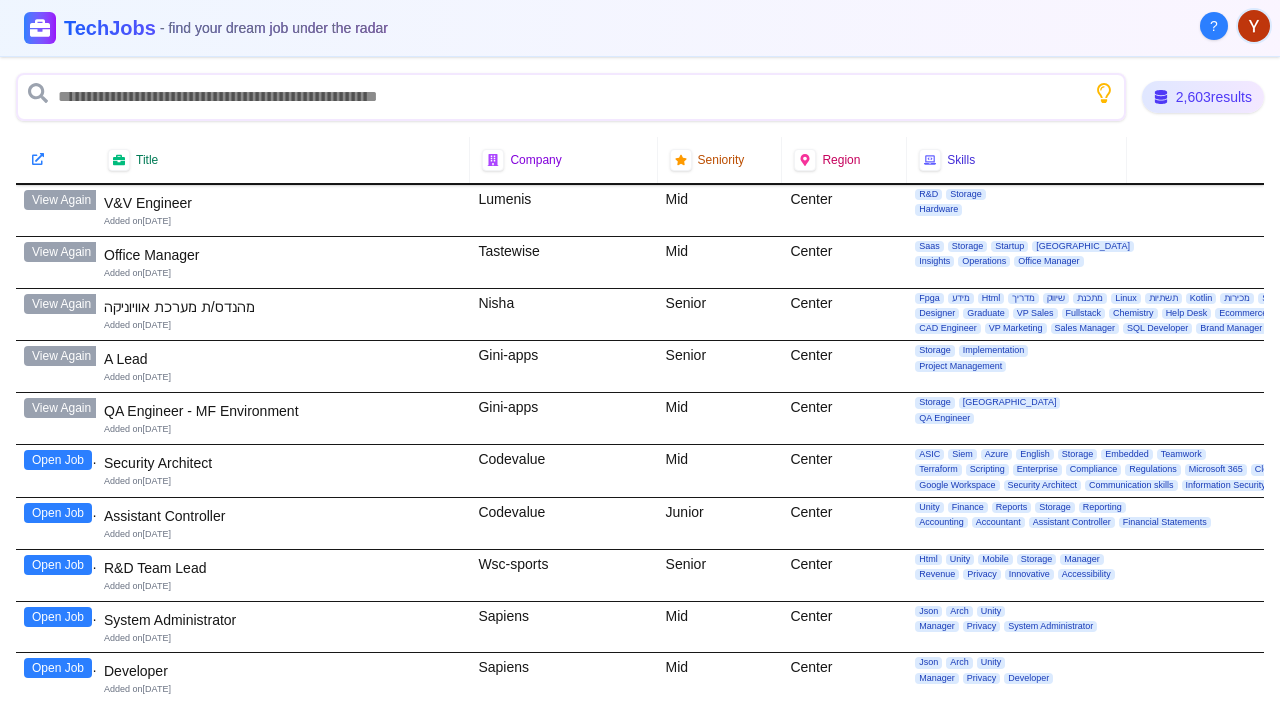 click on "Open Job" at bounding box center (58, 460) 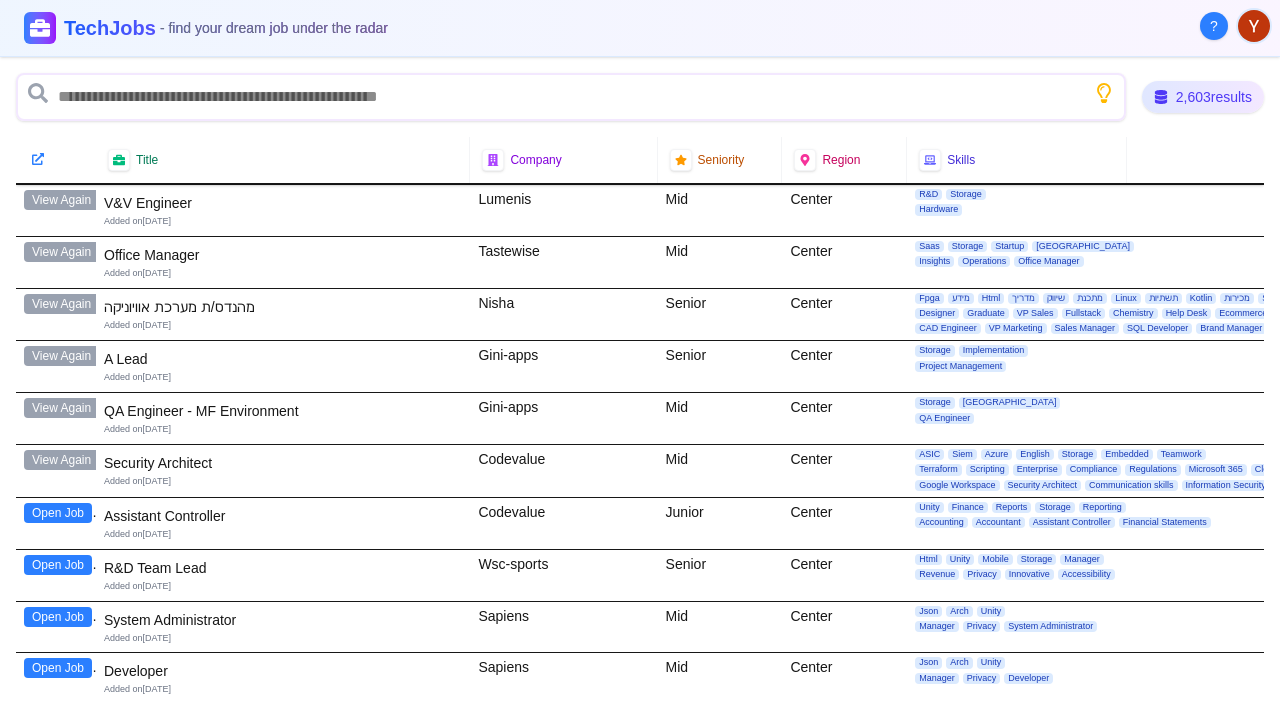 click on "Open Job" at bounding box center (58, 565) 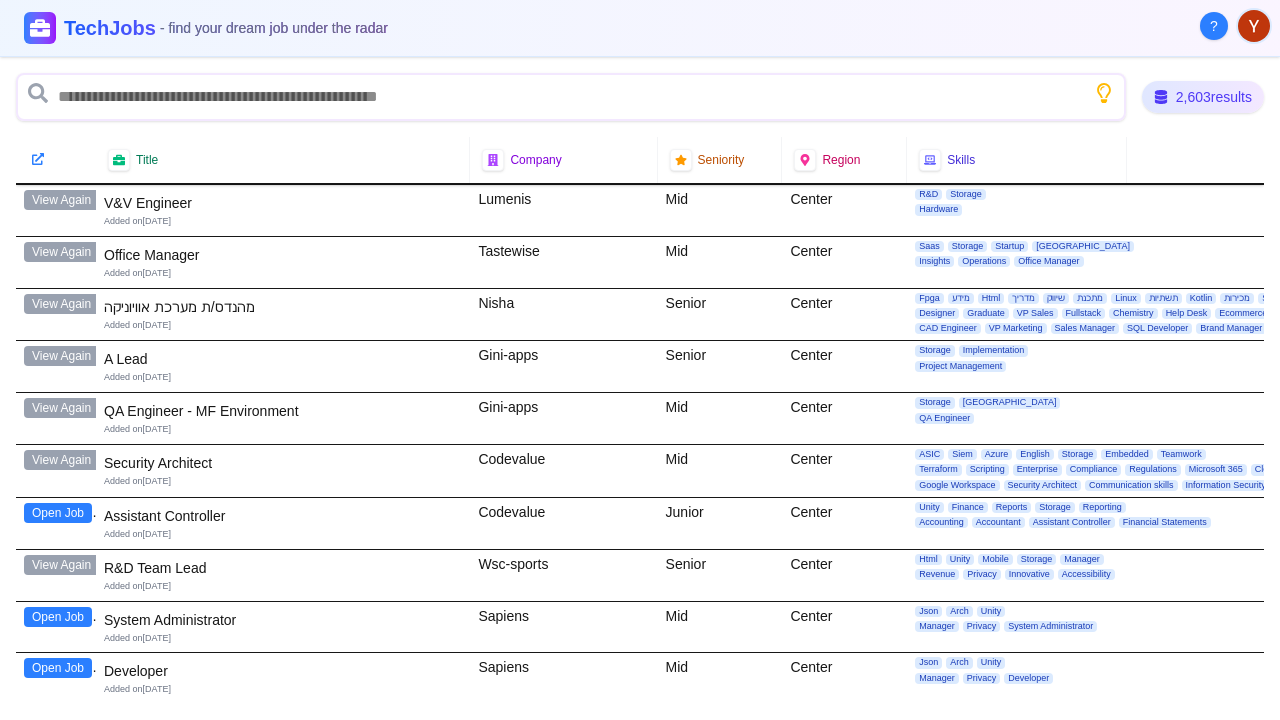 click on "Open Job" at bounding box center [58, 617] 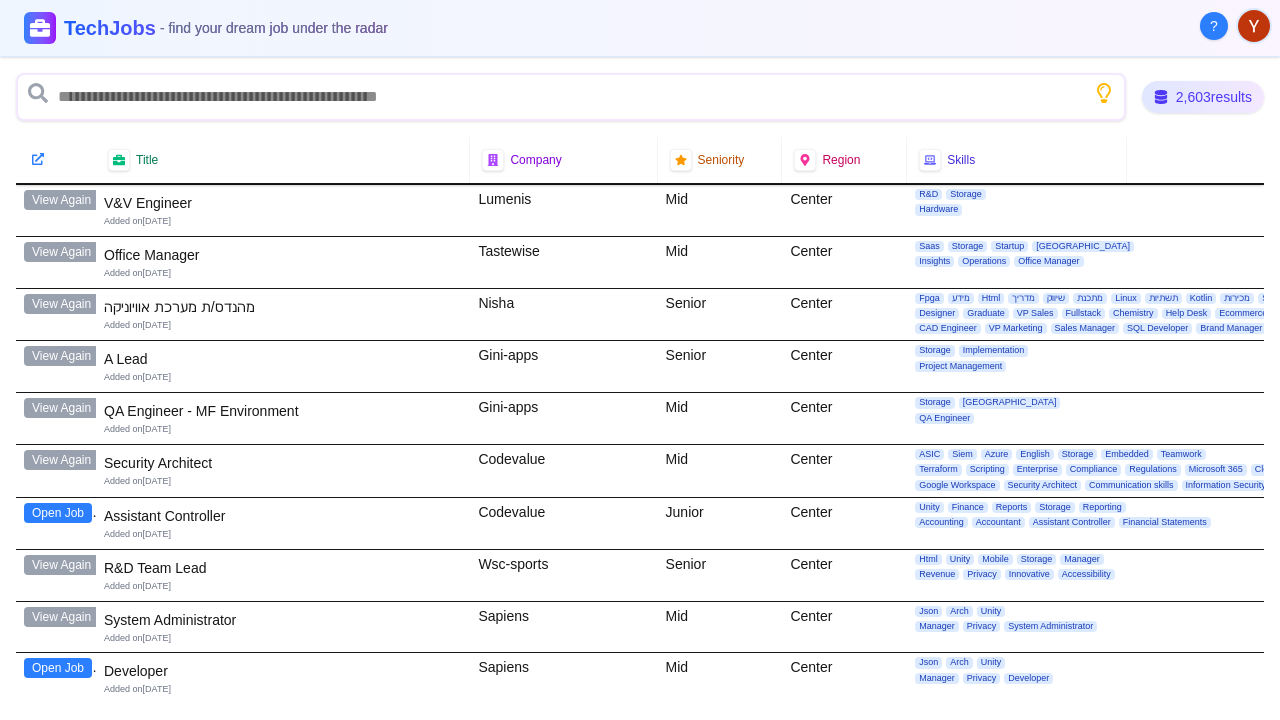 click on "Open Job" at bounding box center [58, 668] 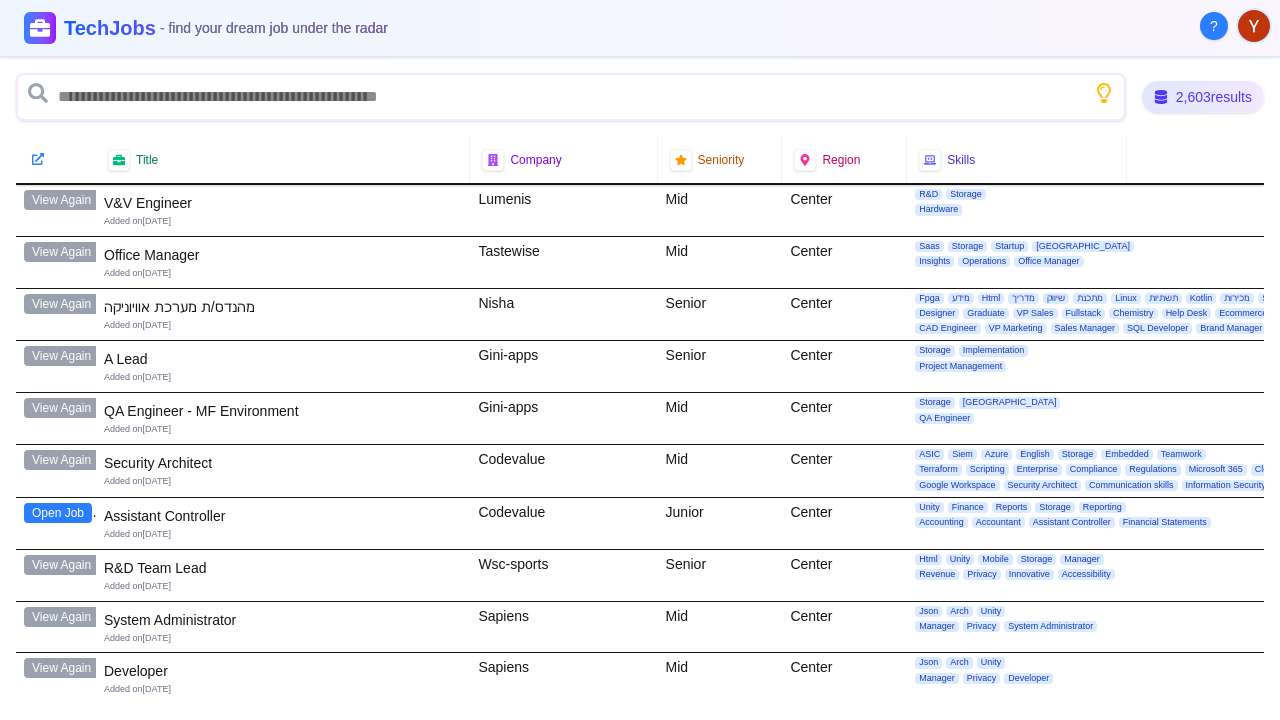 click on "Open Job" at bounding box center [58, 720] 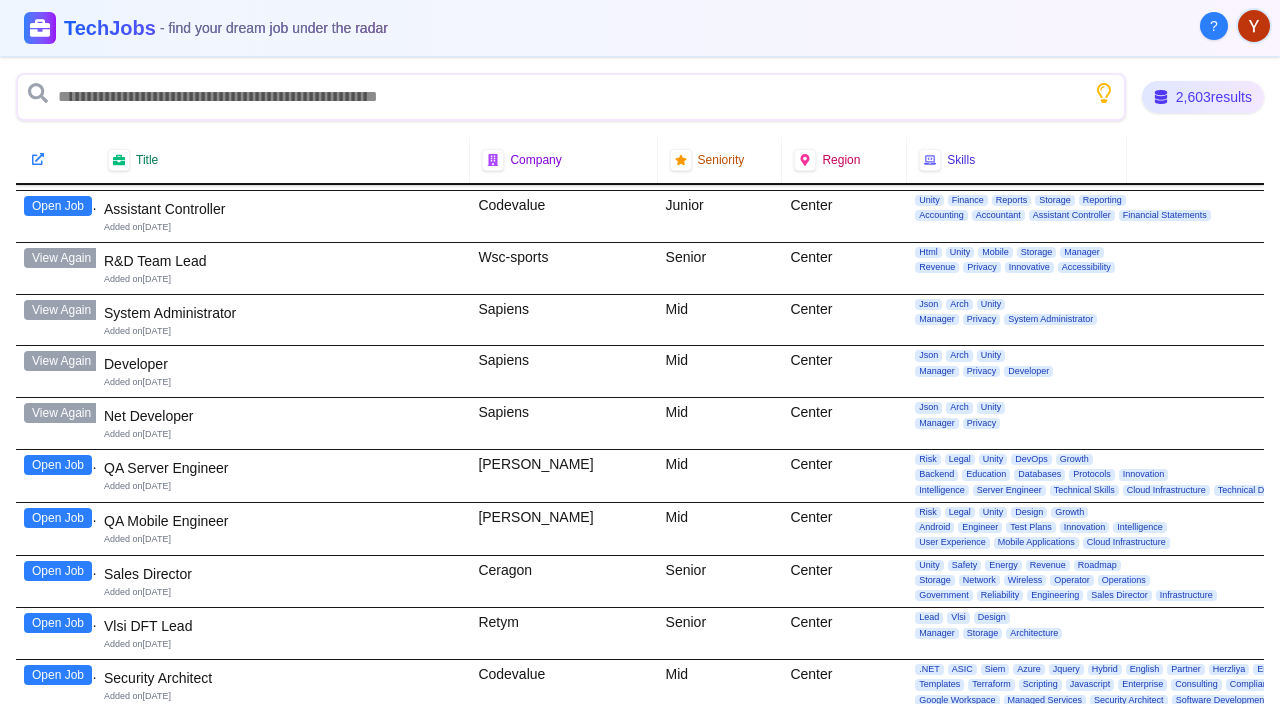 click on "Open Job" at bounding box center (58, 465) 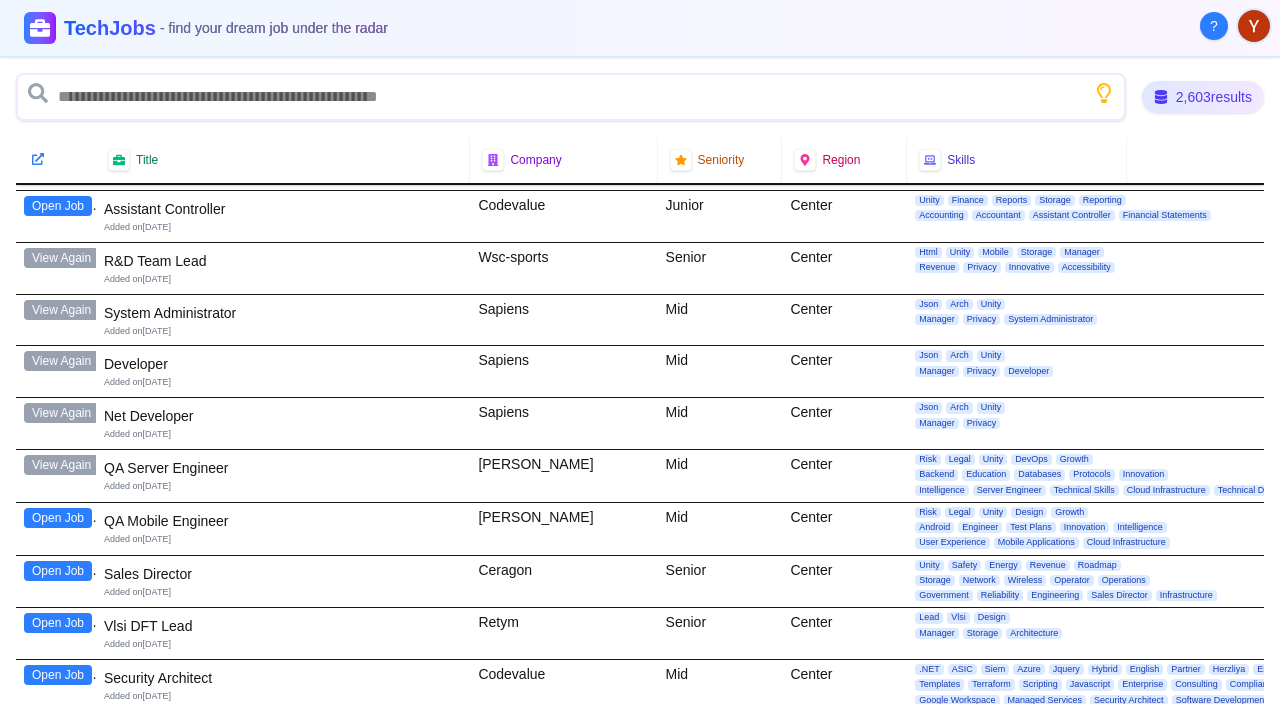 click on "Open Job" at bounding box center (58, 518) 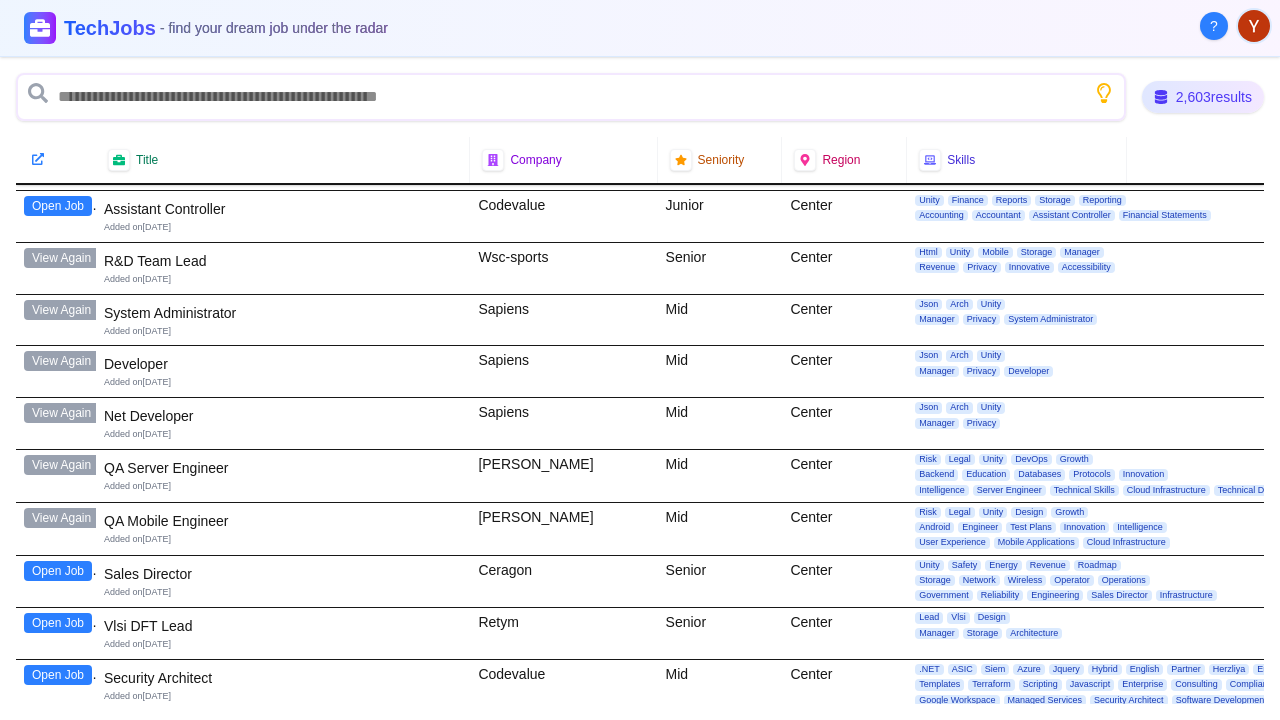 click on "Open Job" at bounding box center [58, 571] 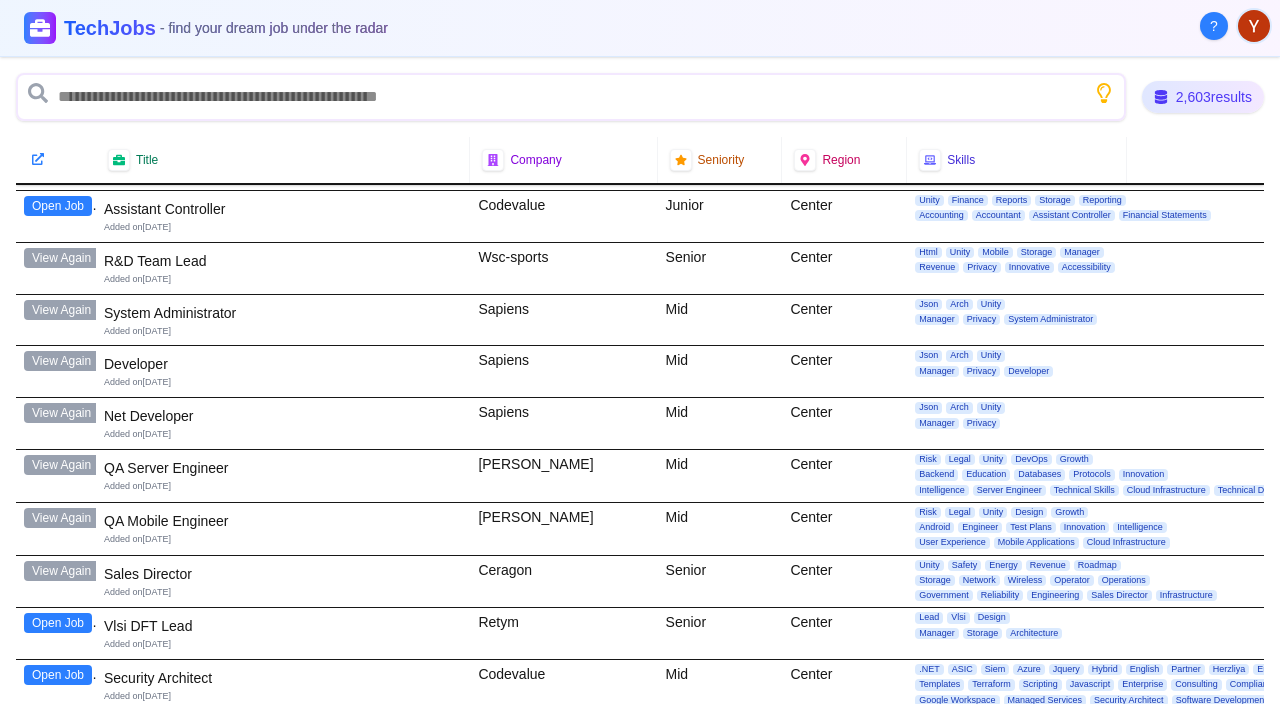 click on "Open Job" at bounding box center (58, 623) 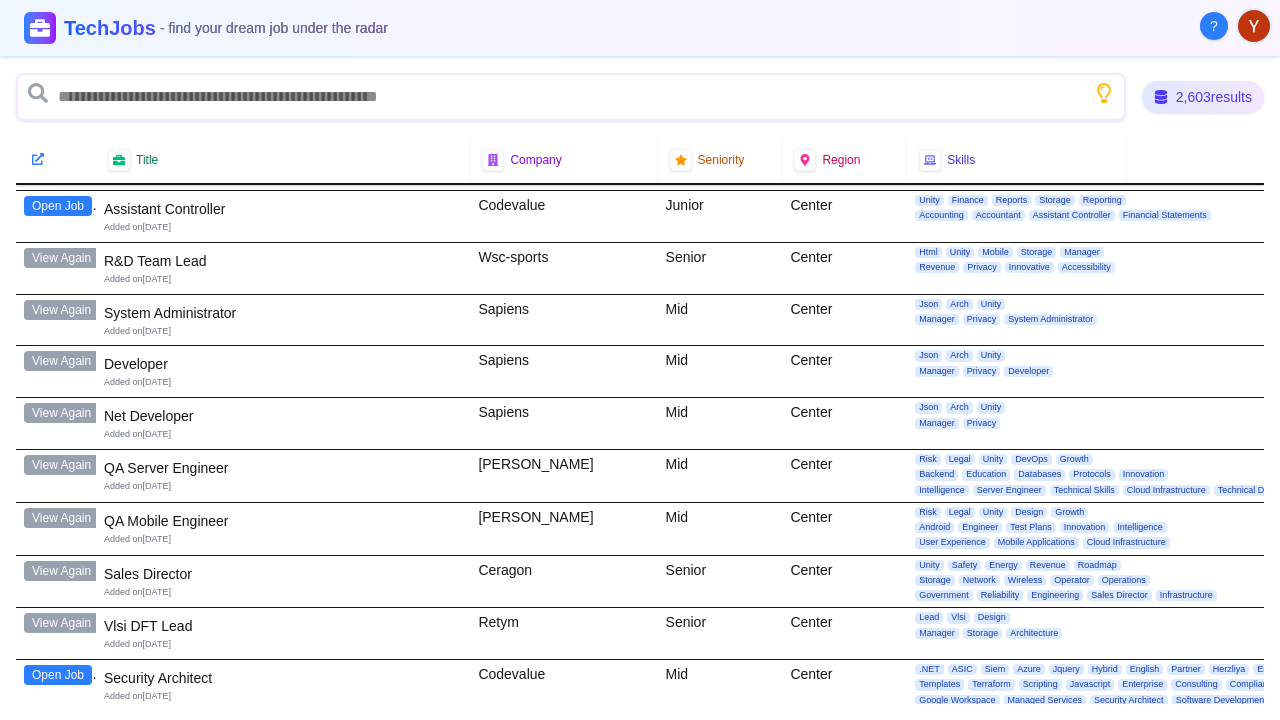 click on "Open Job" at bounding box center (58, 675) 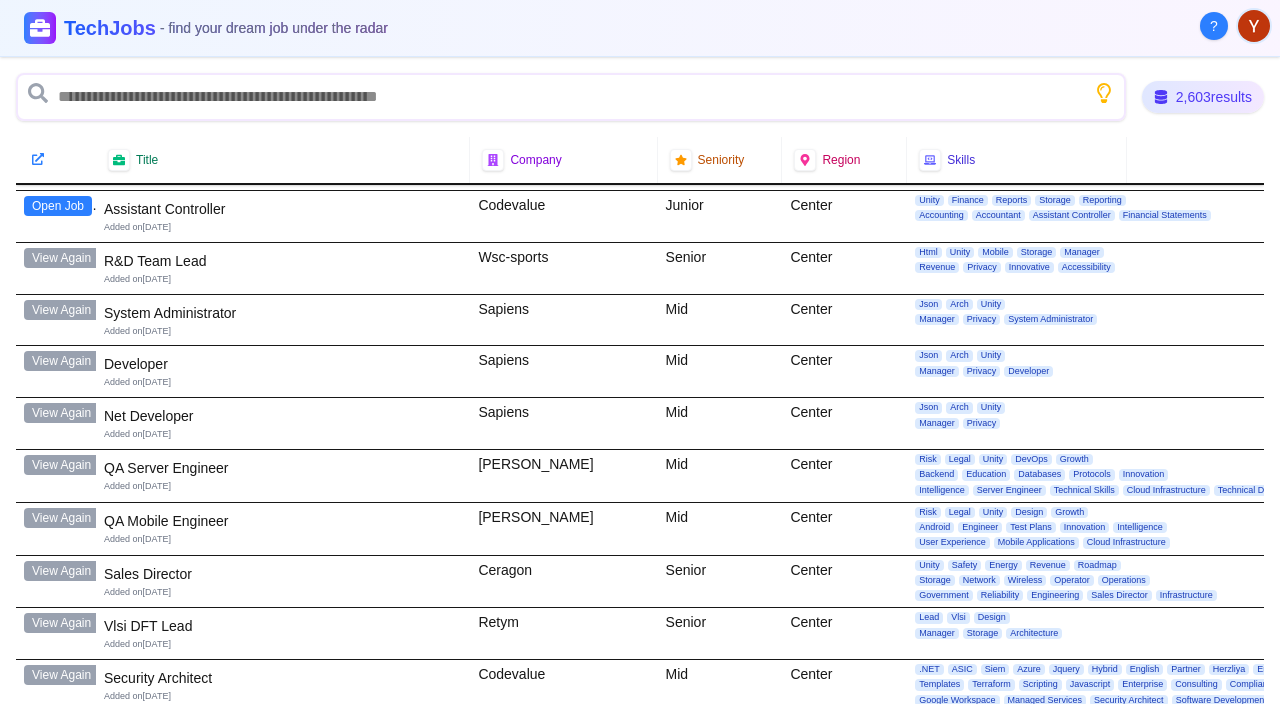 click on "Open Job" at bounding box center [58, 728] 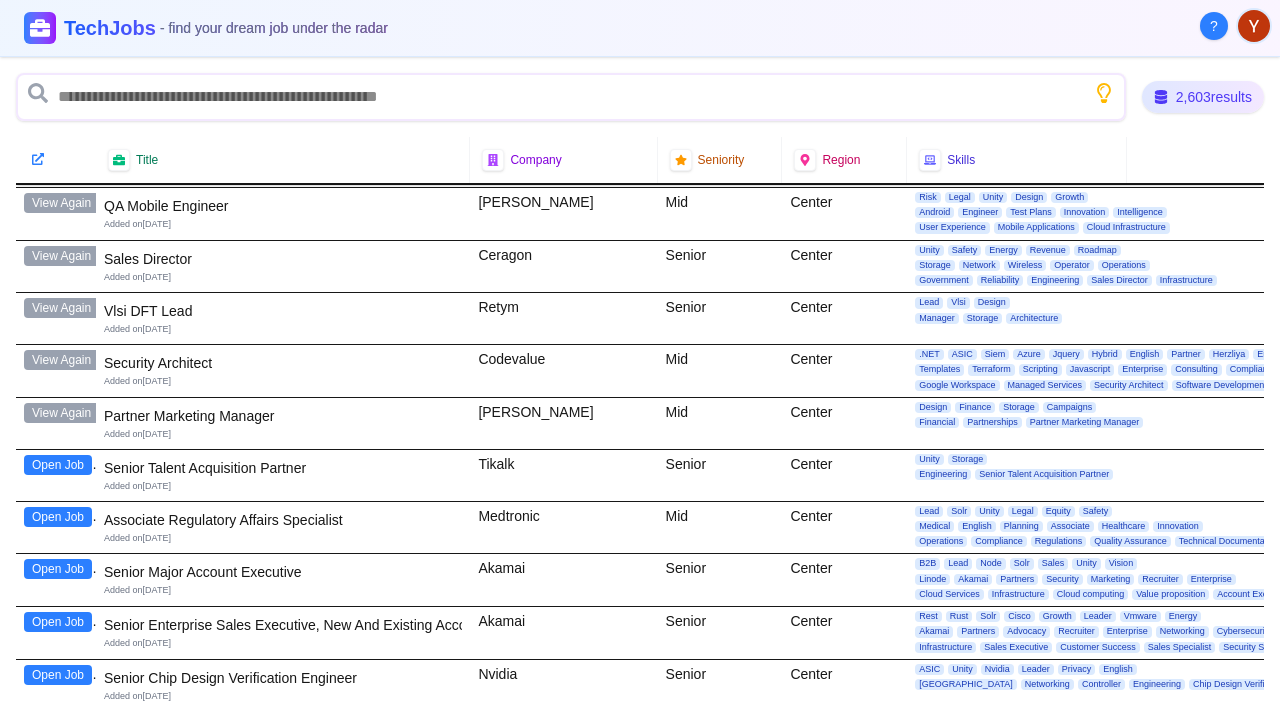 click on "Open Job" at bounding box center [58, 465] 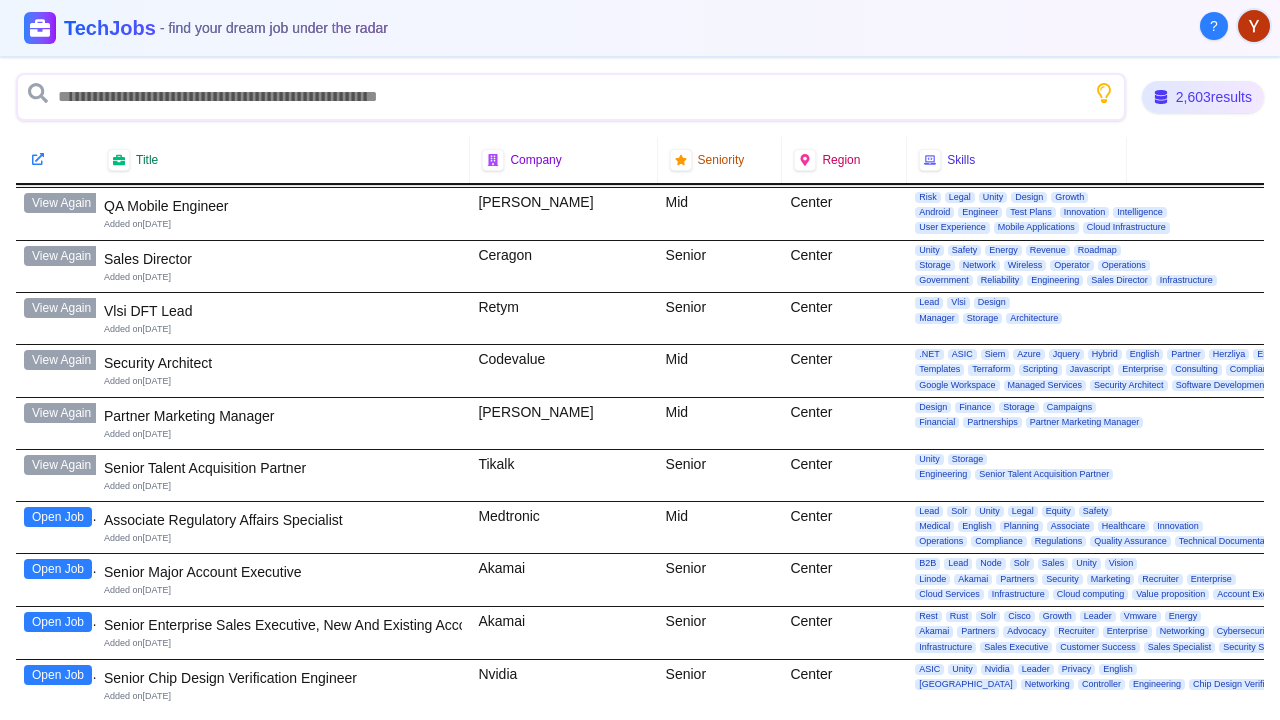 click on "Open Job" at bounding box center (58, 517) 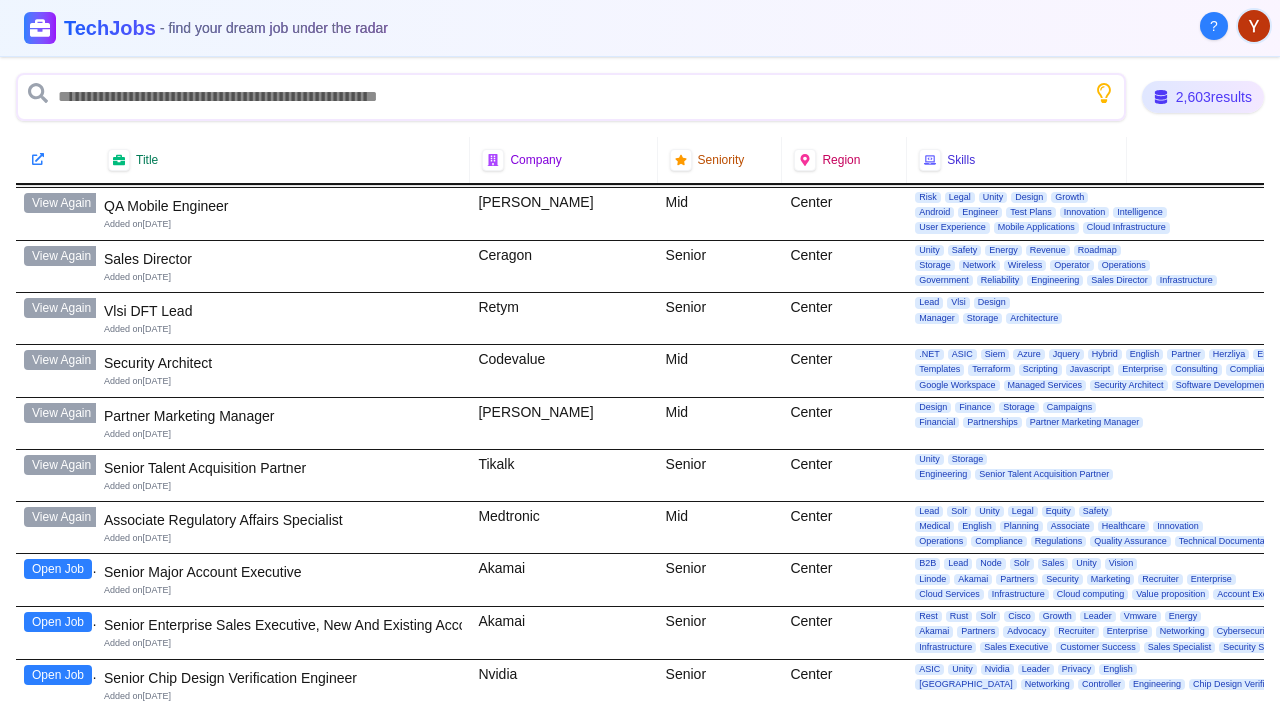 click on "Open Job" at bounding box center [58, 569] 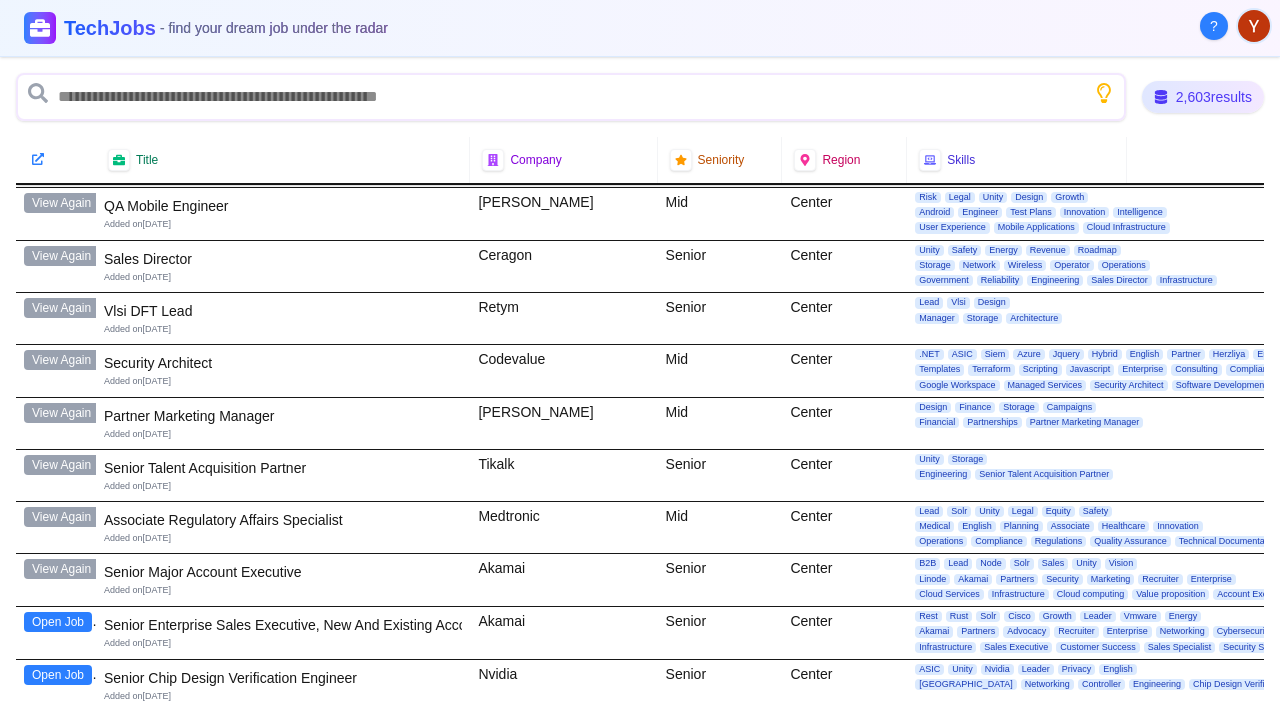 click on "Open Job" at bounding box center [58, 622] 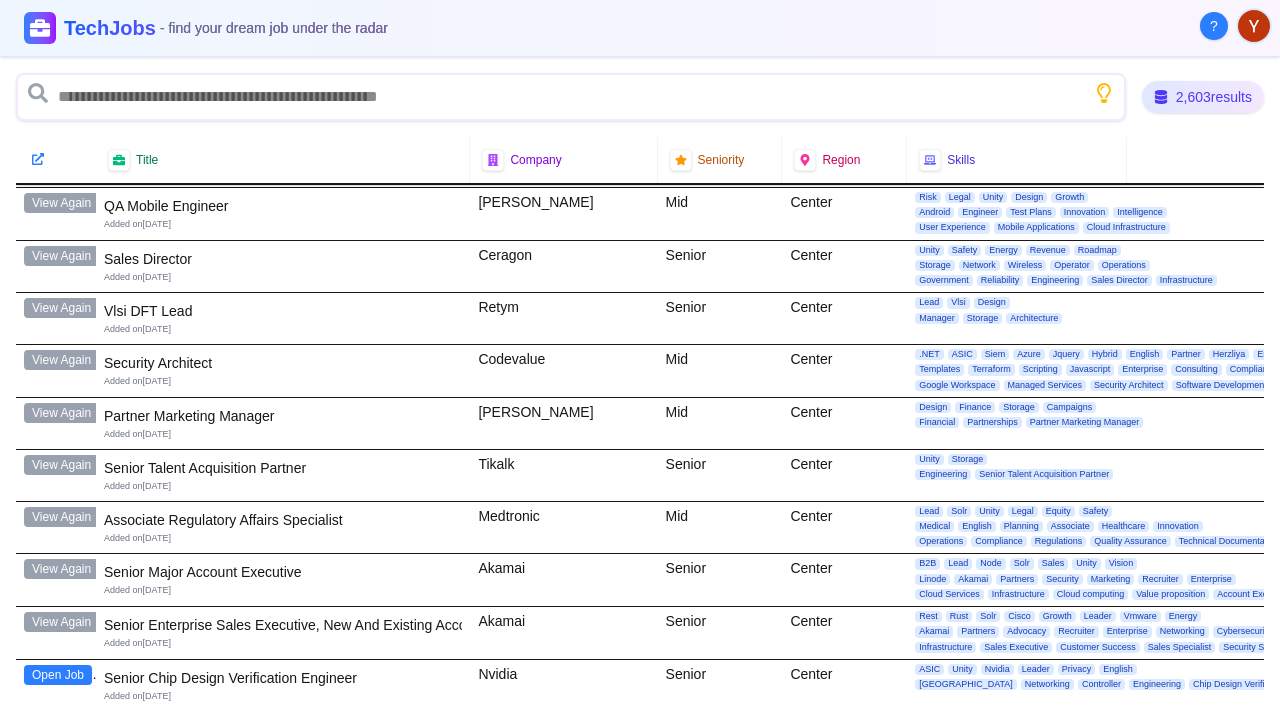 click on "Open Job" at bounding box center [58, 675] 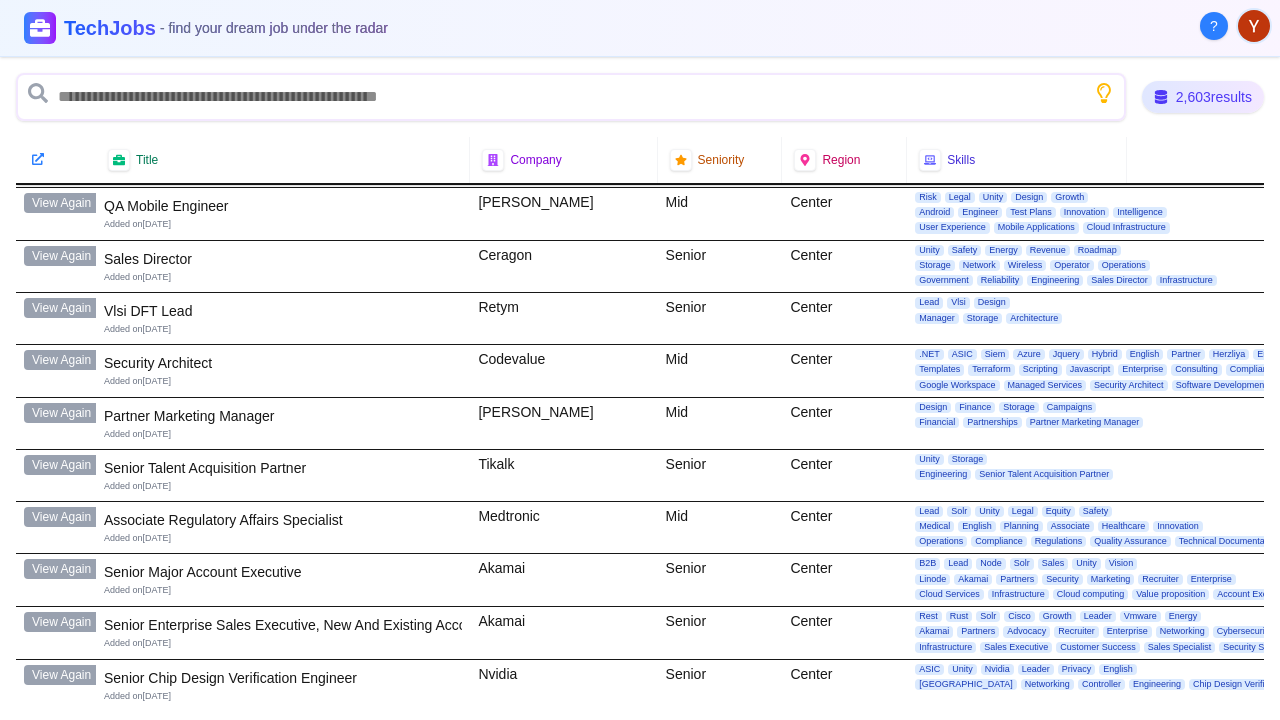 click on "Open Job" at bounding box center [58, 727] 